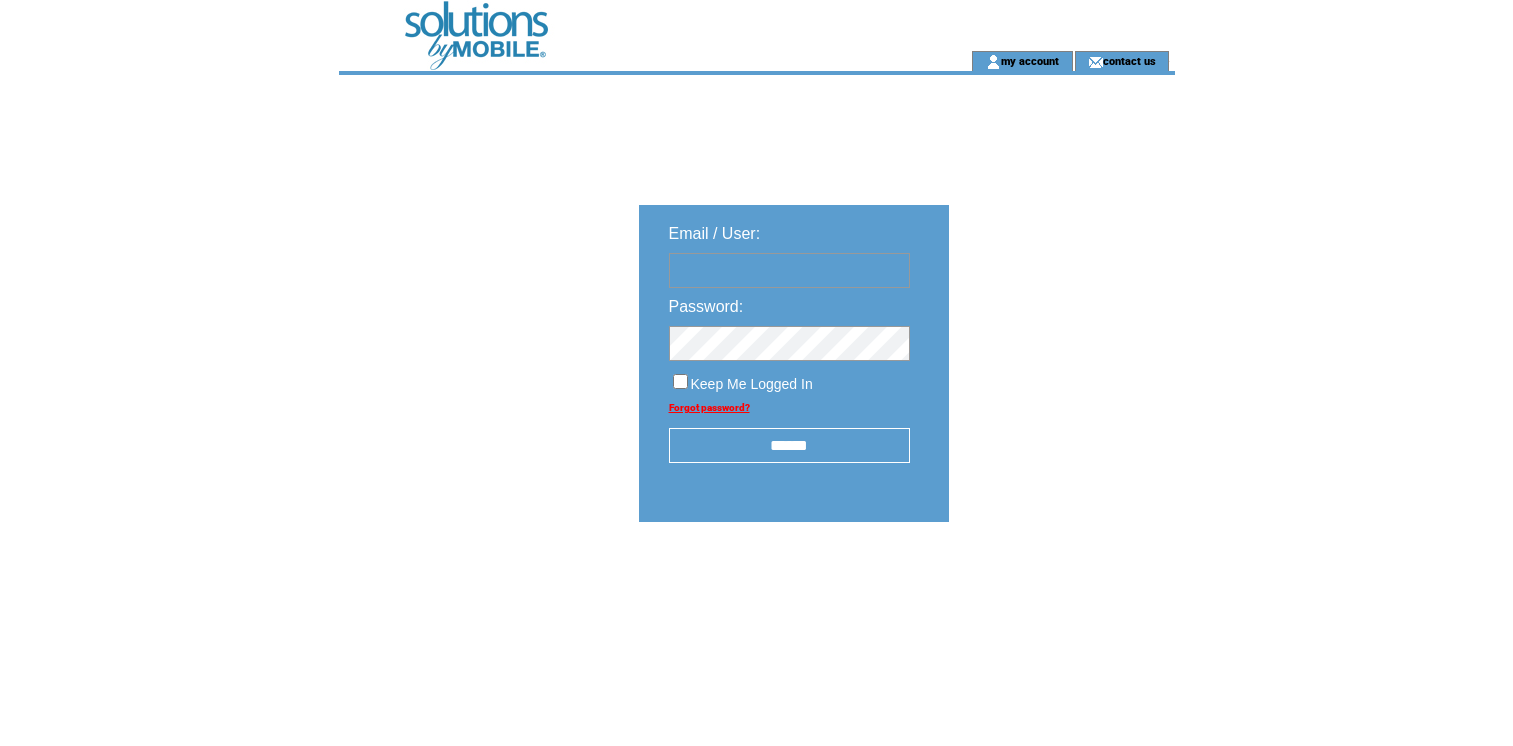 scroll, scrollTop: 0, scrollLeft: 0, axis: both 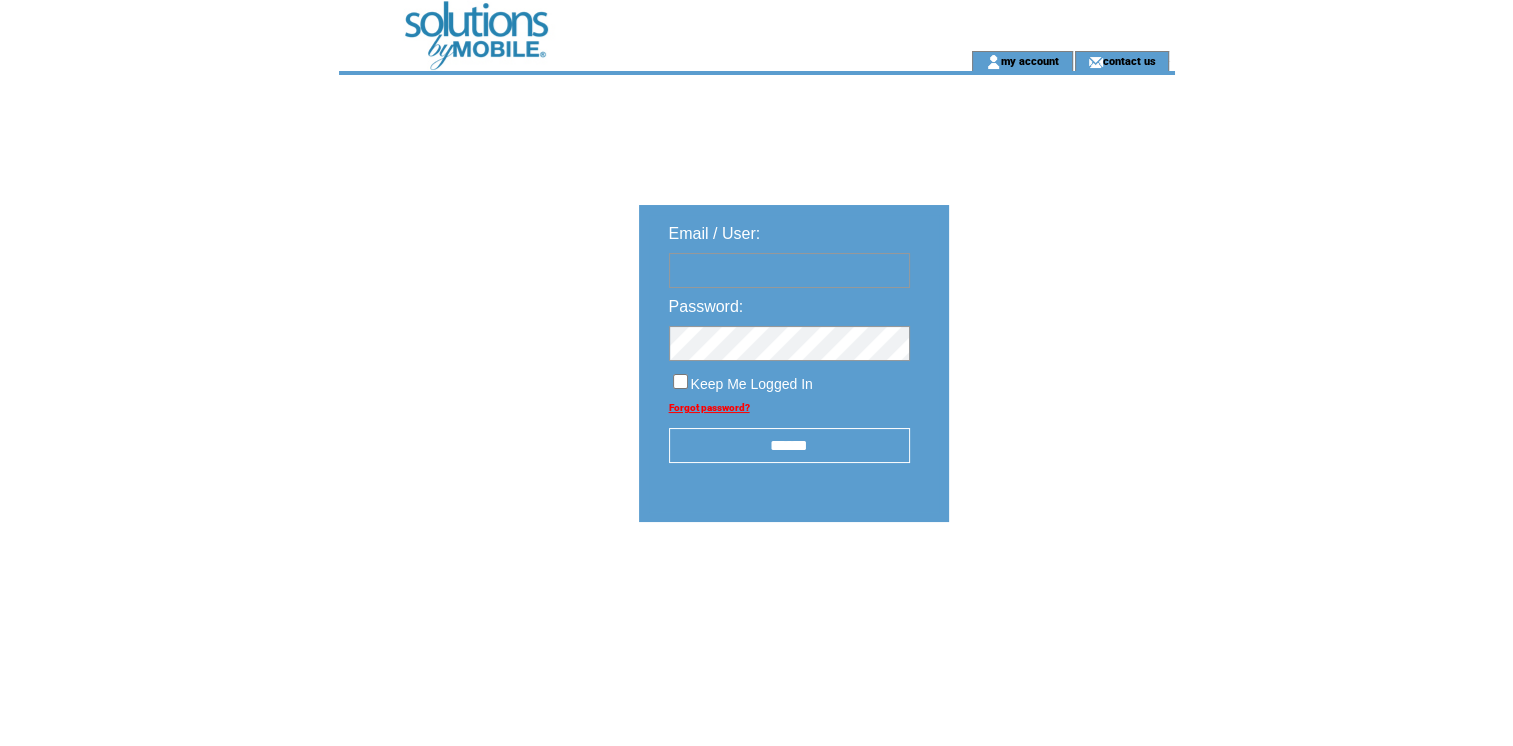 click at bounding box center (789, 270) 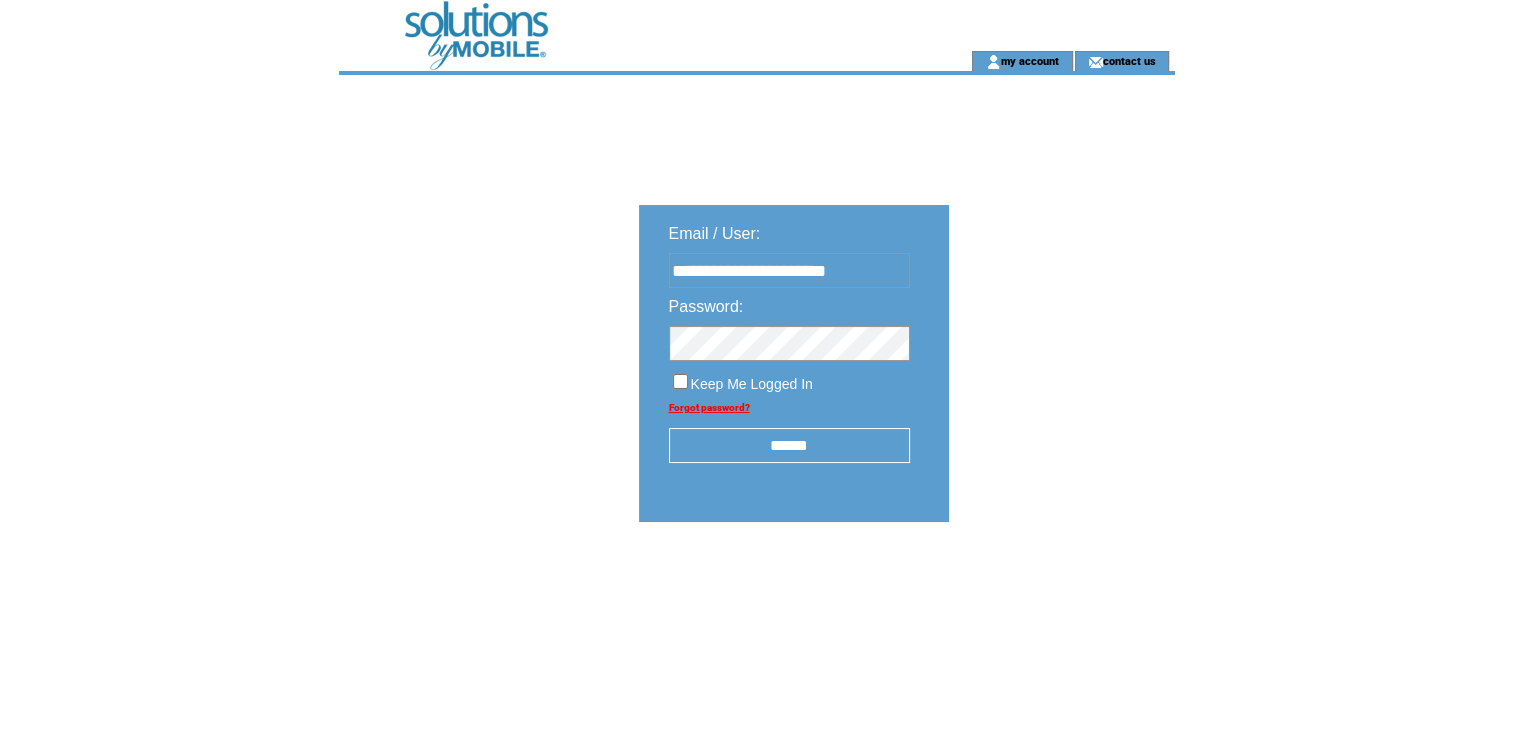 click on "******" at bounding box center [789, 445] 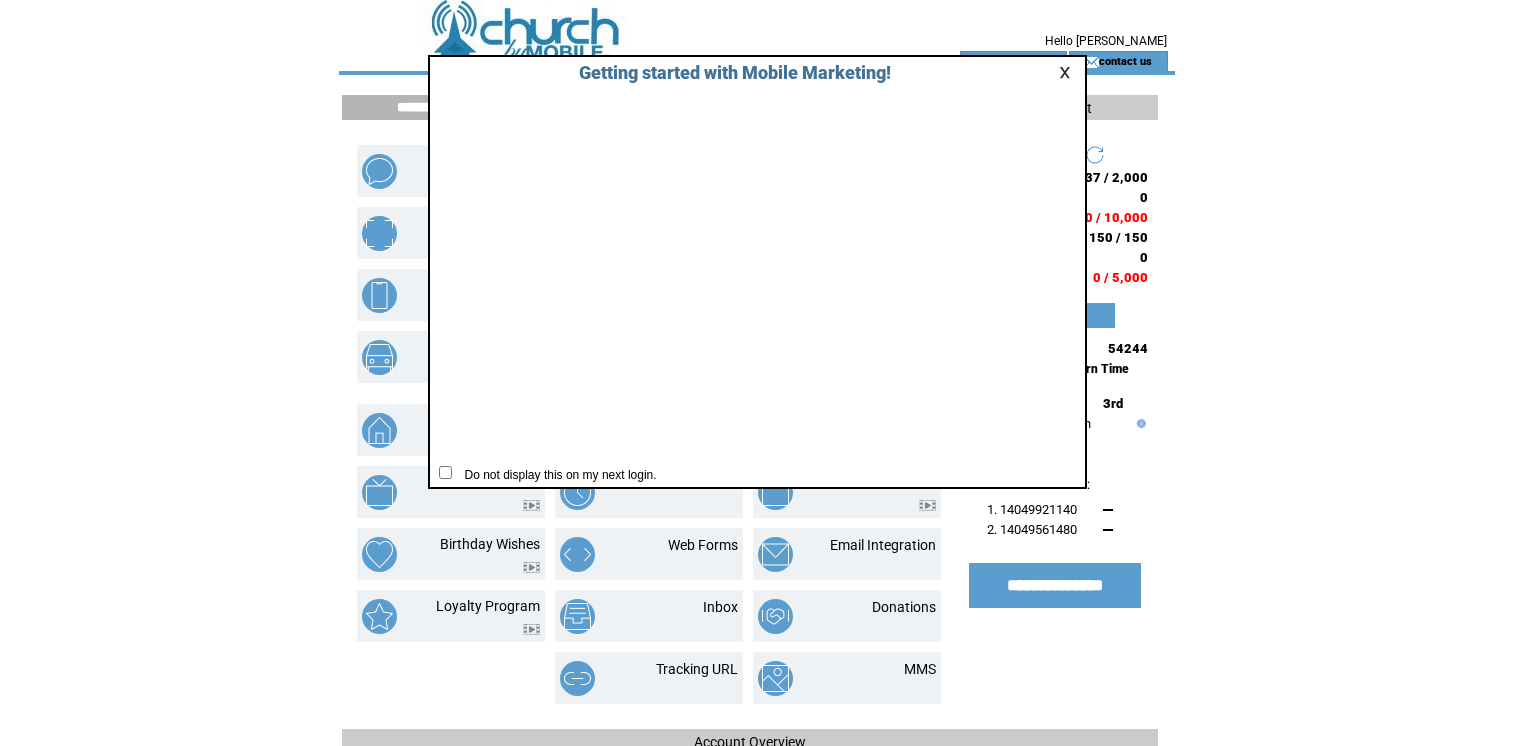scroll, scrollTop: 0, scrollLeft: 0, axis: both 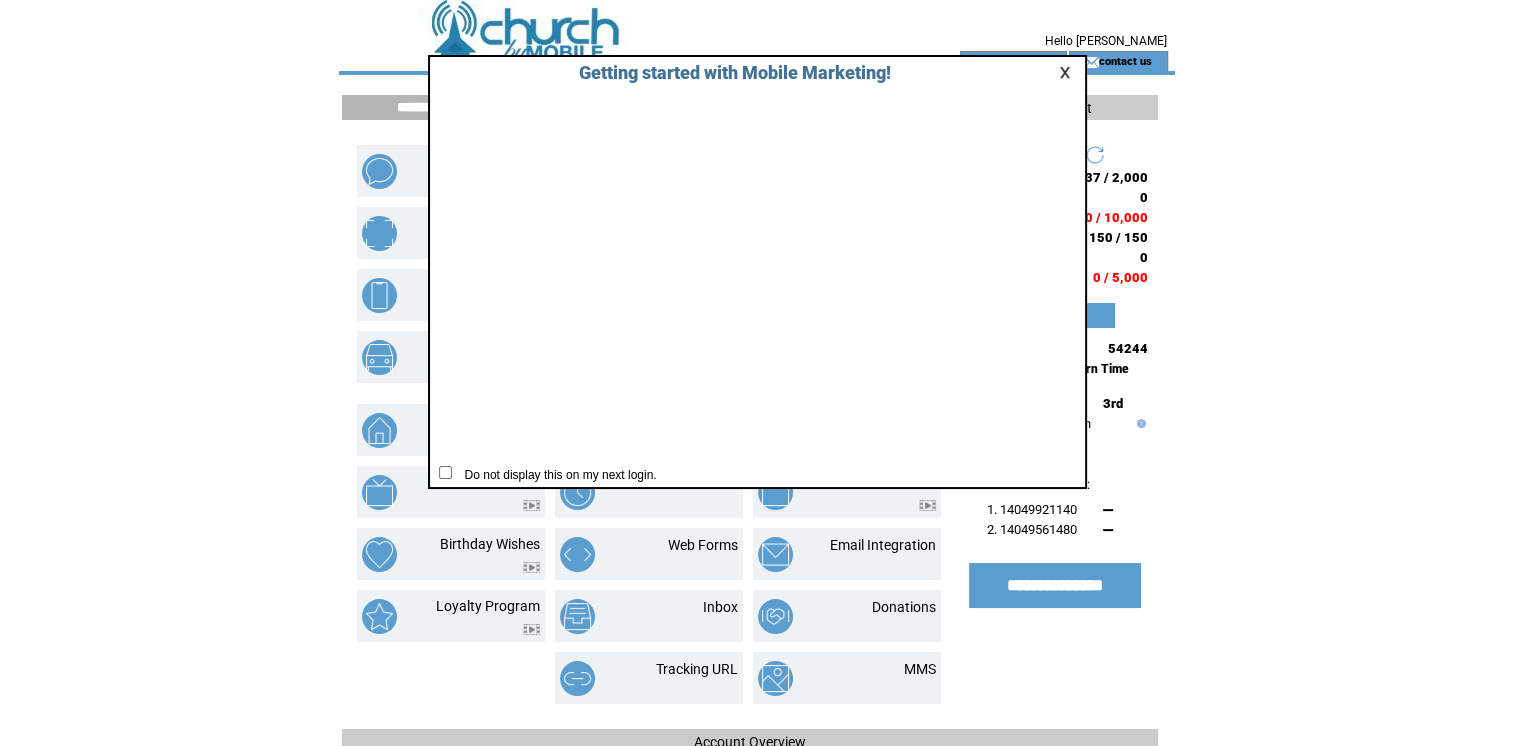 click at bounding box center (1068, 72) 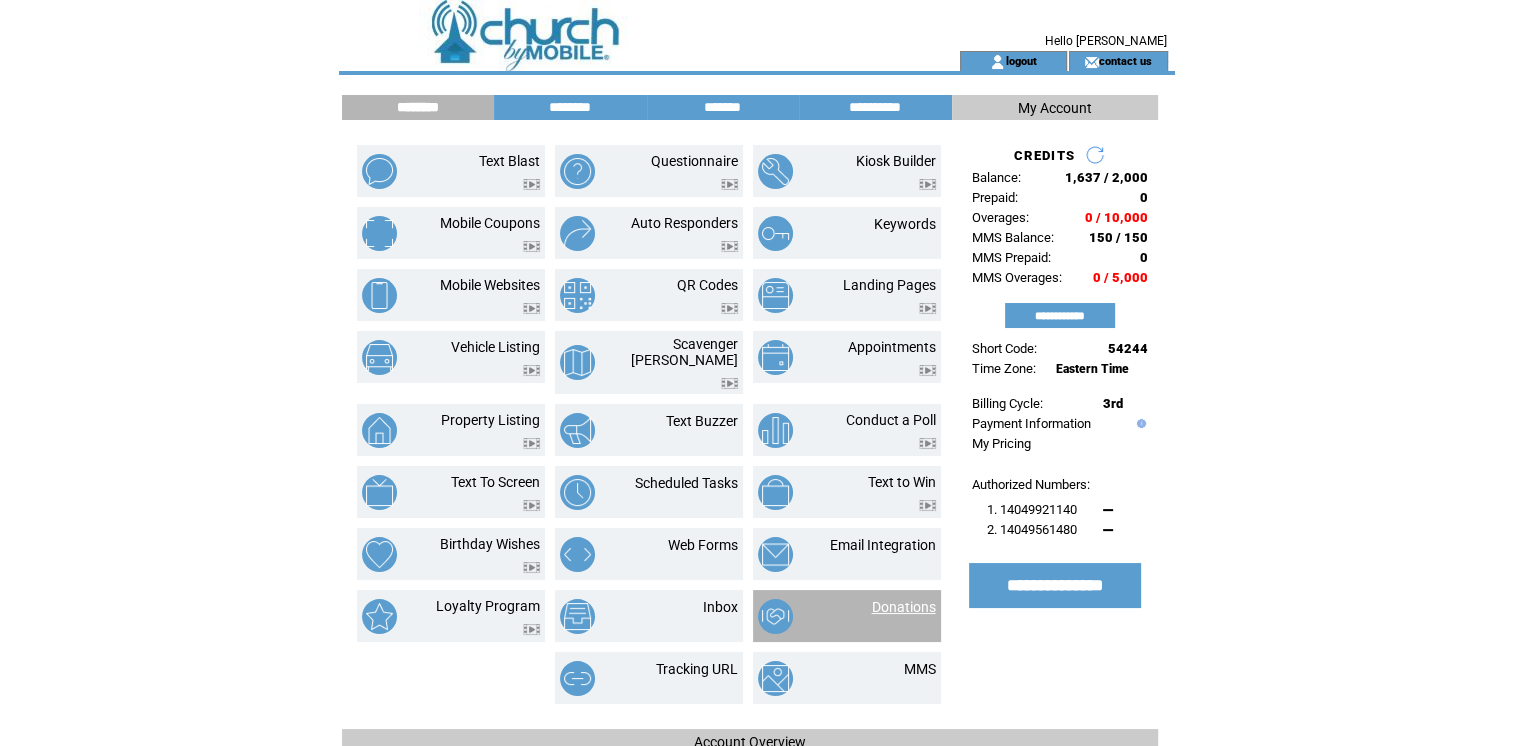 click on "Donations" at bounding box center [904, 607] 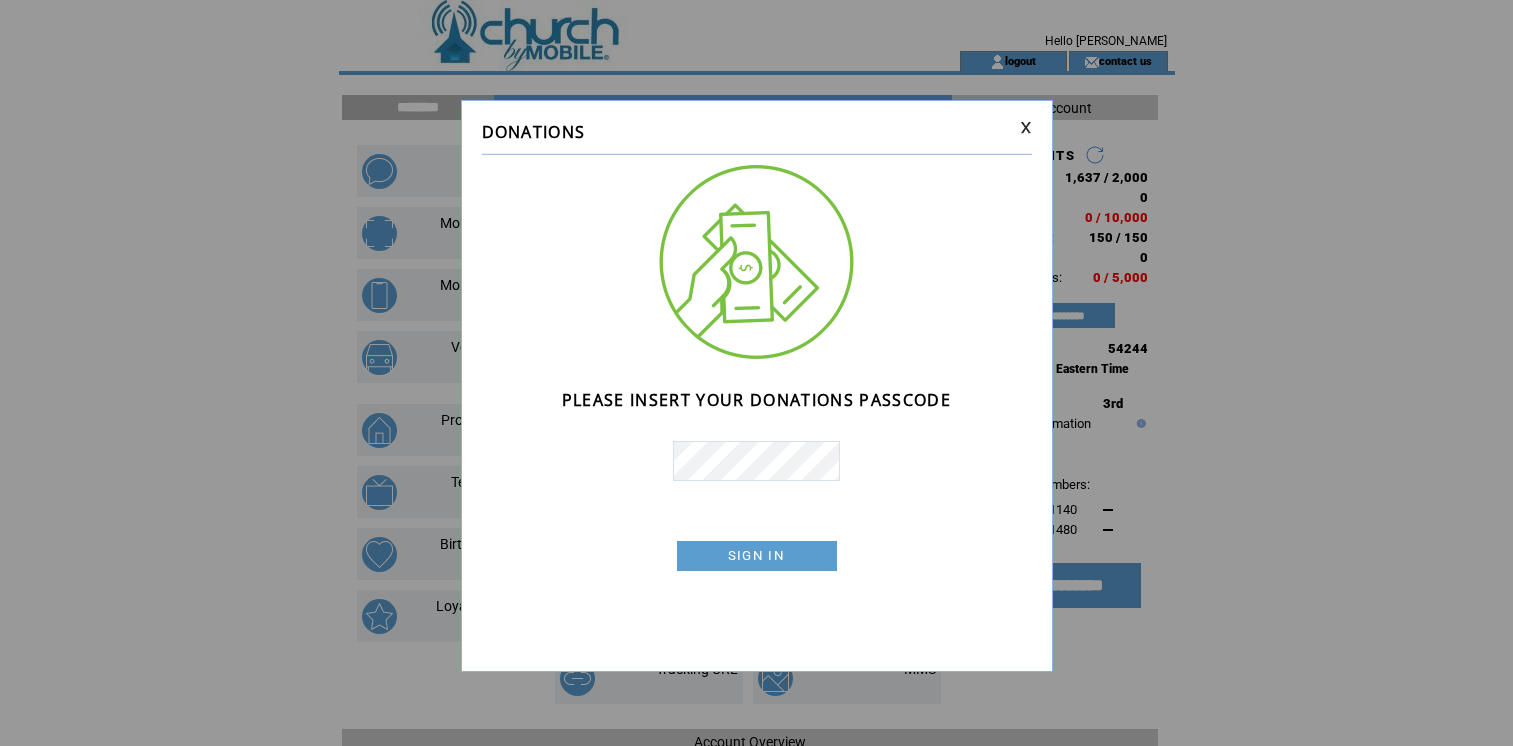 scroll, scrollTop: 0, scrollLeft: 0, axis: both 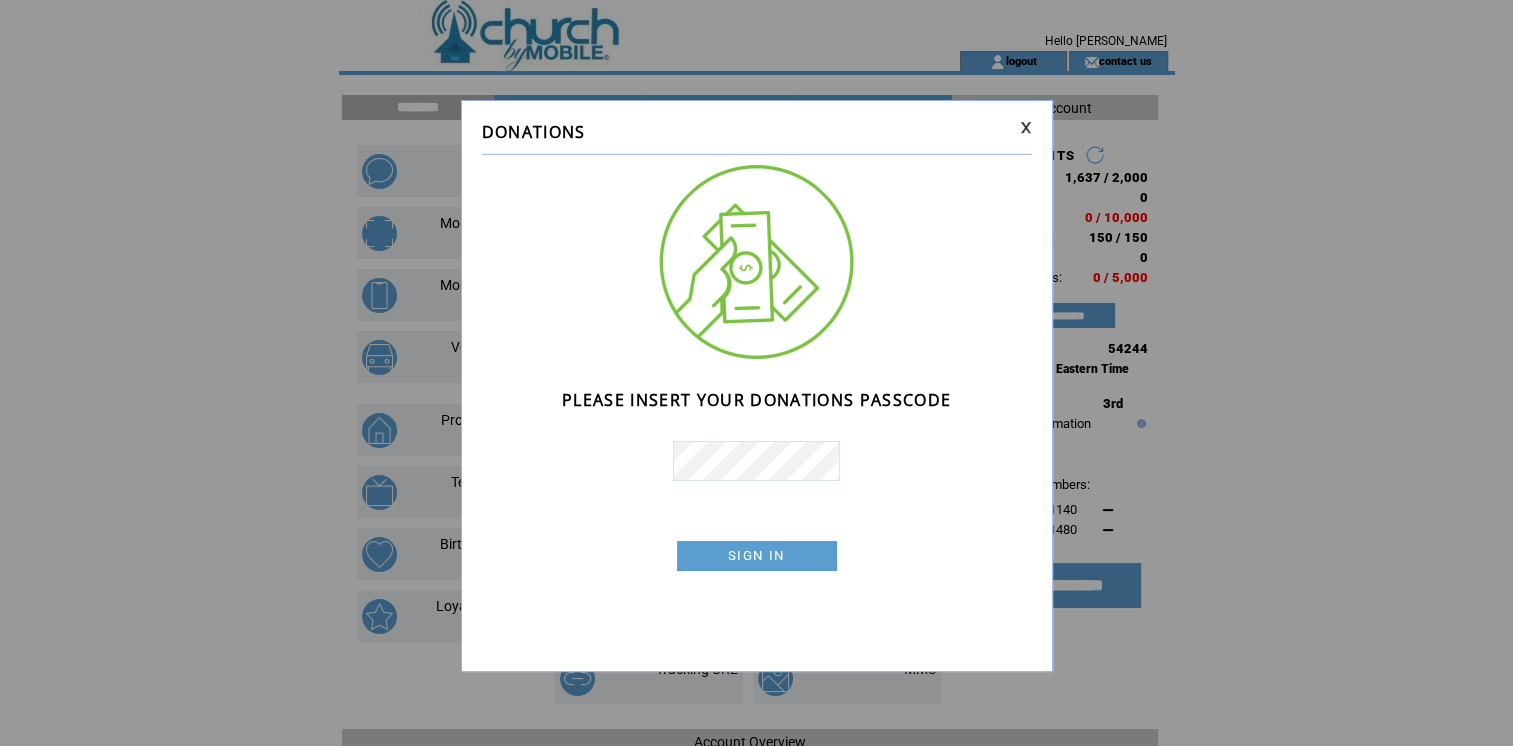 click on "SIGN IN" at bounding box center (757, 556) 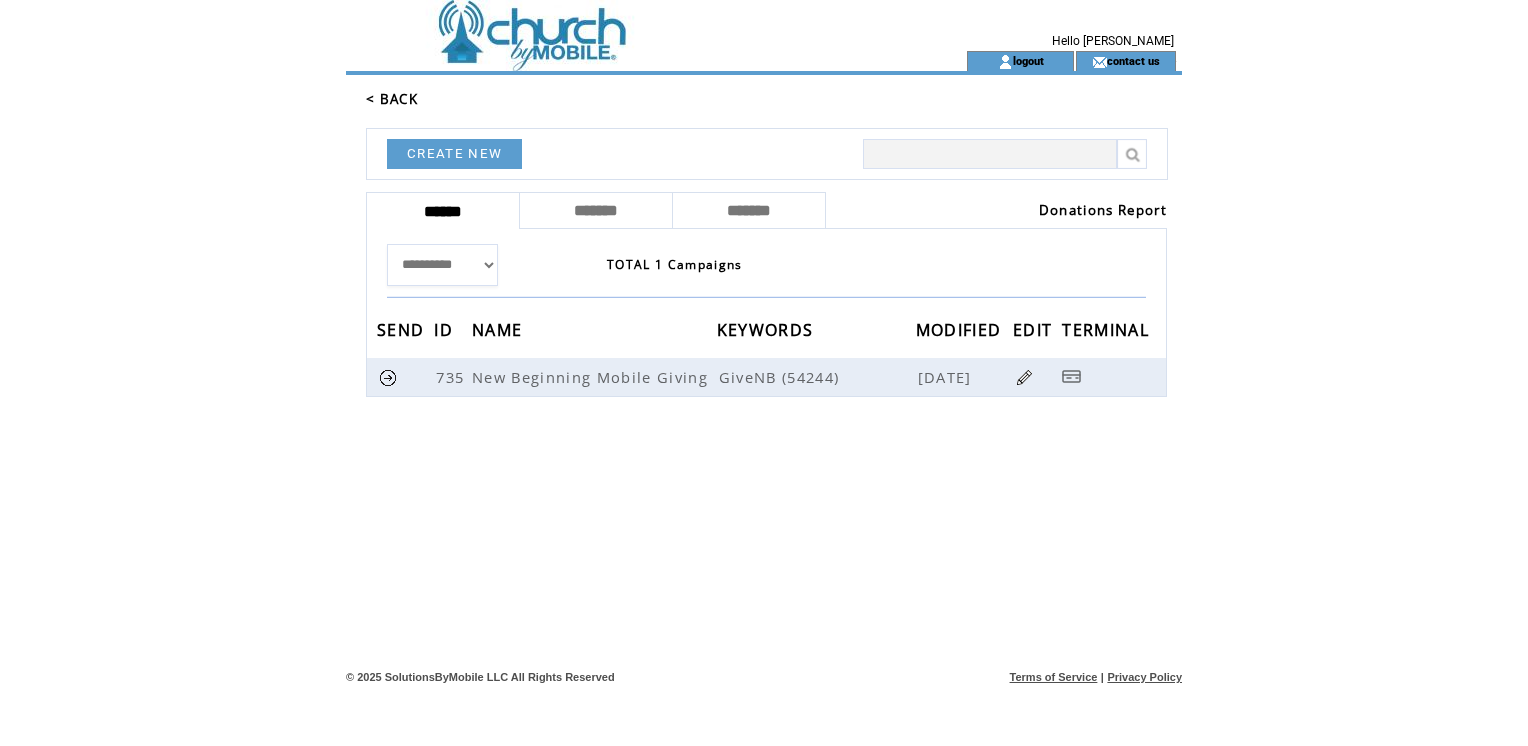 scroll, scrollTop: 0, scrollLeft: 0, axis: both 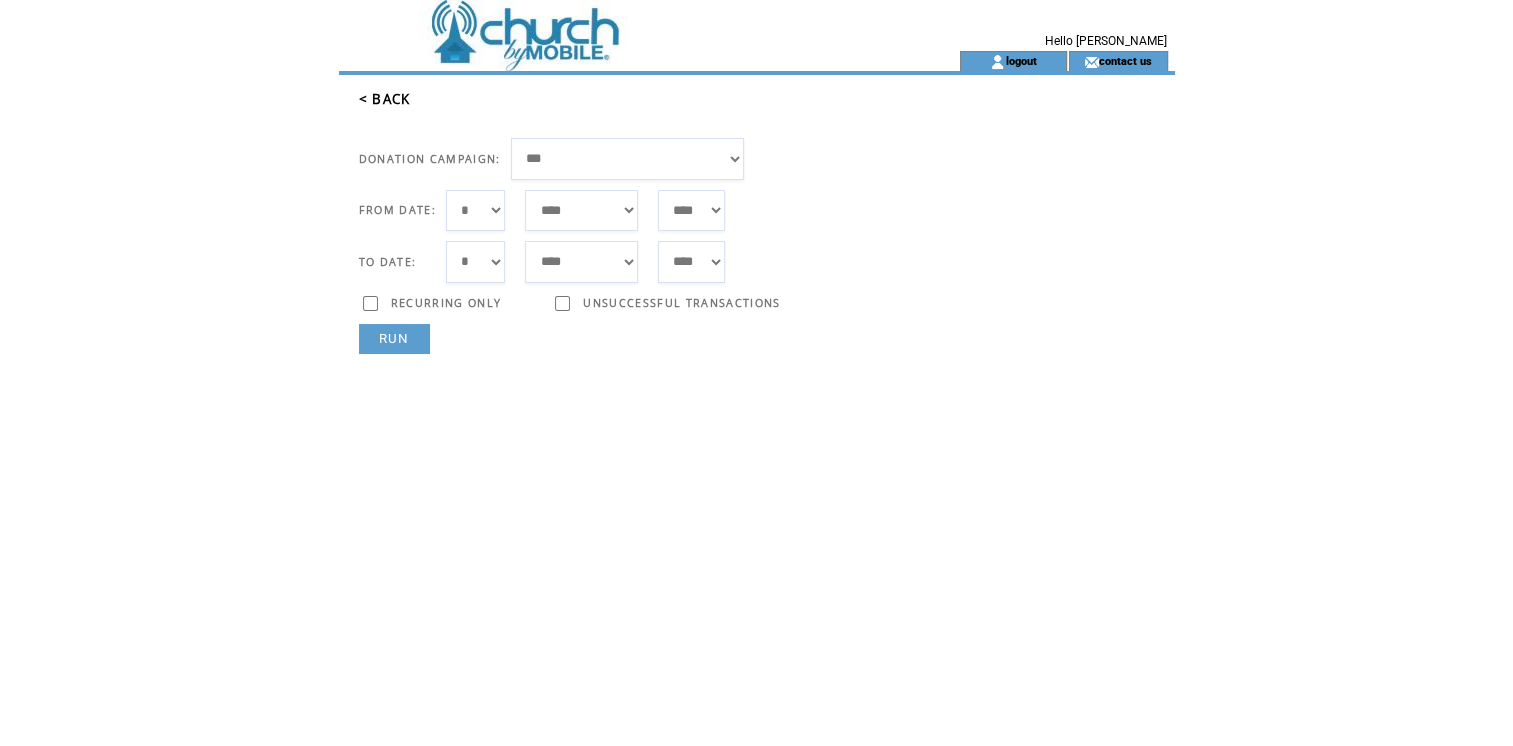 click on "**********" at bounding box center [628, 159] 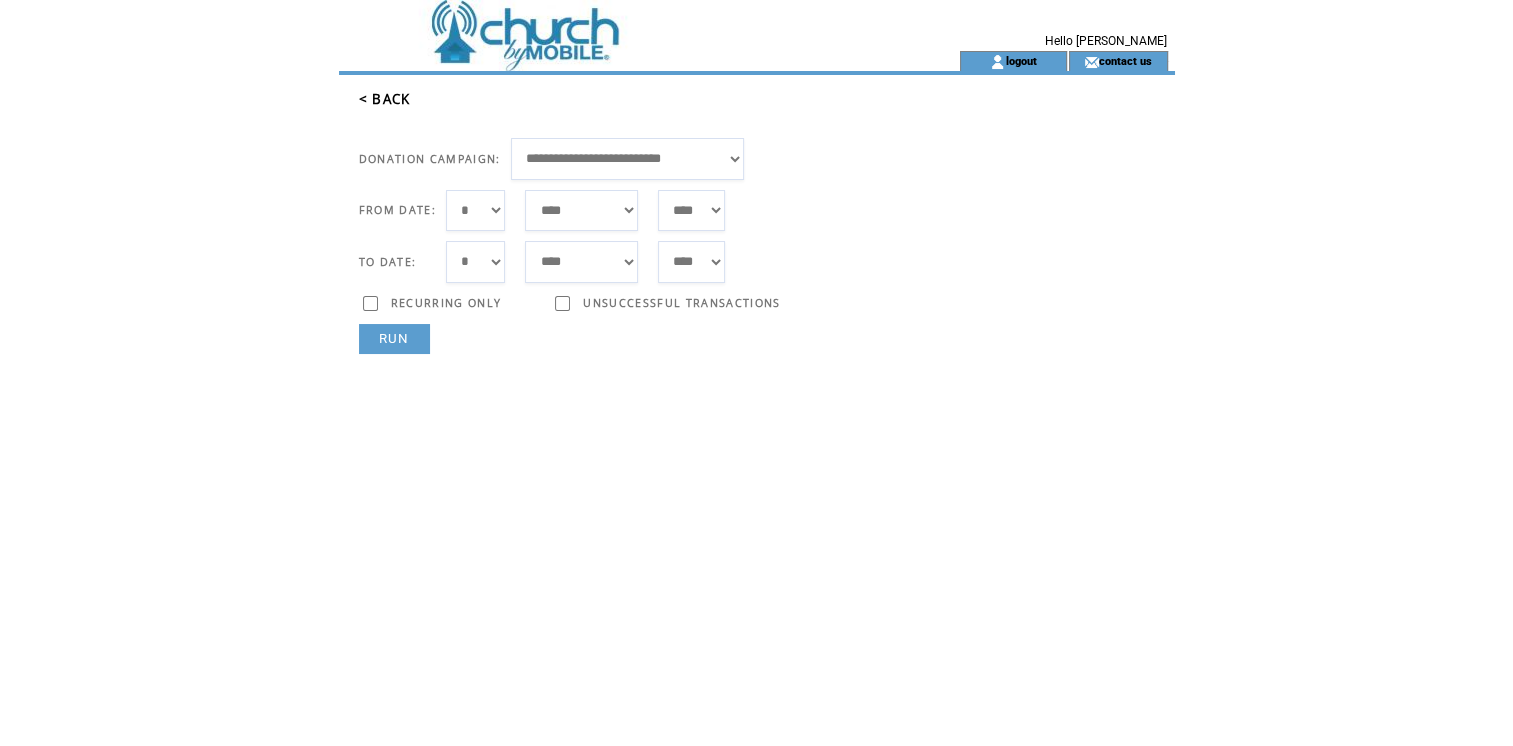 click on "*** 	 * 	 * 	 * 	 * 	 * 	 * 	 * 	 * 	 * 	 ** 	 ** 	 ** 	 ** 	 ** 	 ** 	 ** 	 ** 	 ** 	 ** 	 ** 	 ** 	 ** 	 ** 	 ** 	 ** 	 ** 	 ** 	 ** 	 ** 	 ** 	 **" at bounding box center [476, 211] 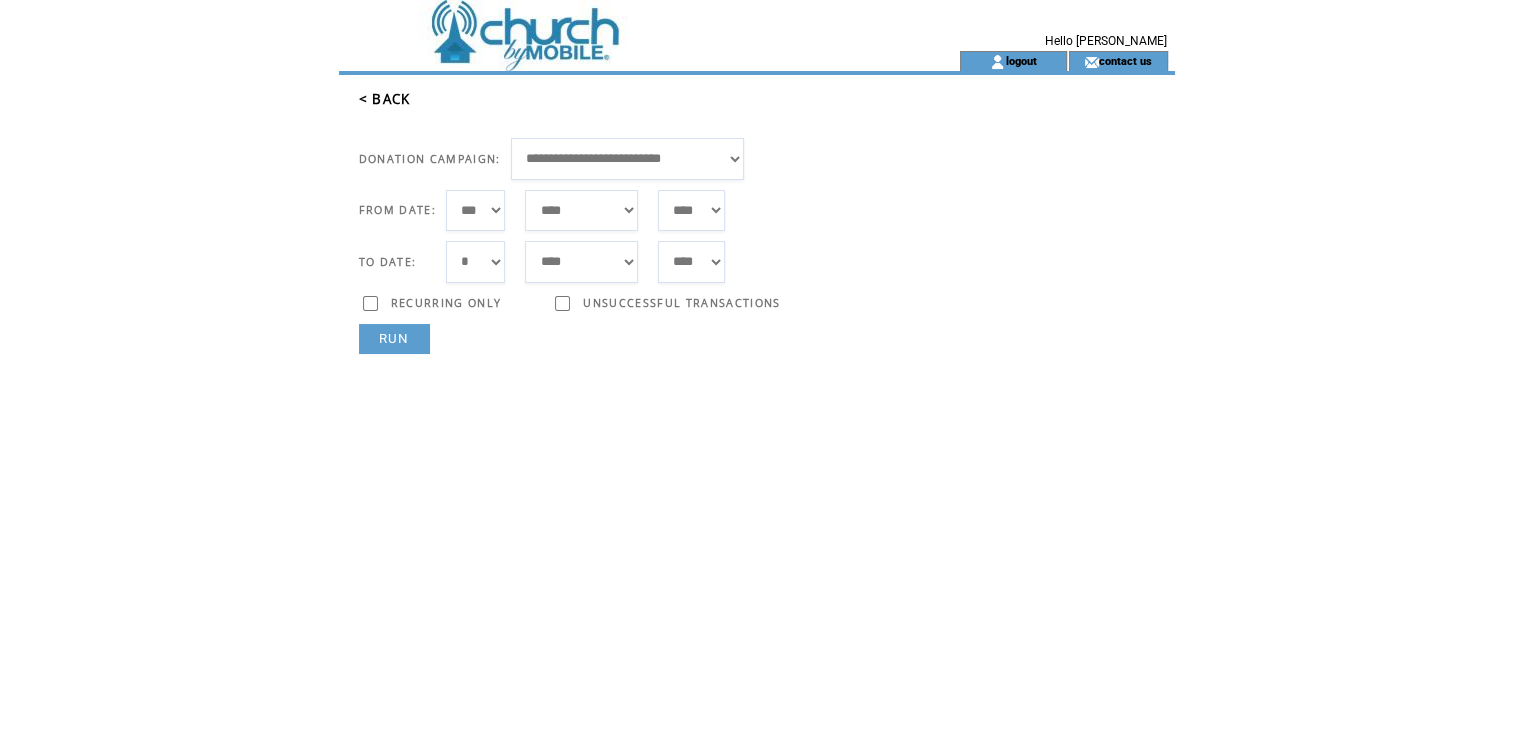 click on "*** 	 * 	 * 	 * 	 * 	 * 	 * 	 * 	 * 	 * 	 ** 	 ** 	 ** 	 ** 	 ** 	 ** 	 ** 	 ** 	 ** 	 ** 	 ** 	 ** 	 ** 	 ** 	 ** 	 ** 	 ** 	 ** 	 ** 	 ** 	 ** 	 **" at bounding box center (476, 262) 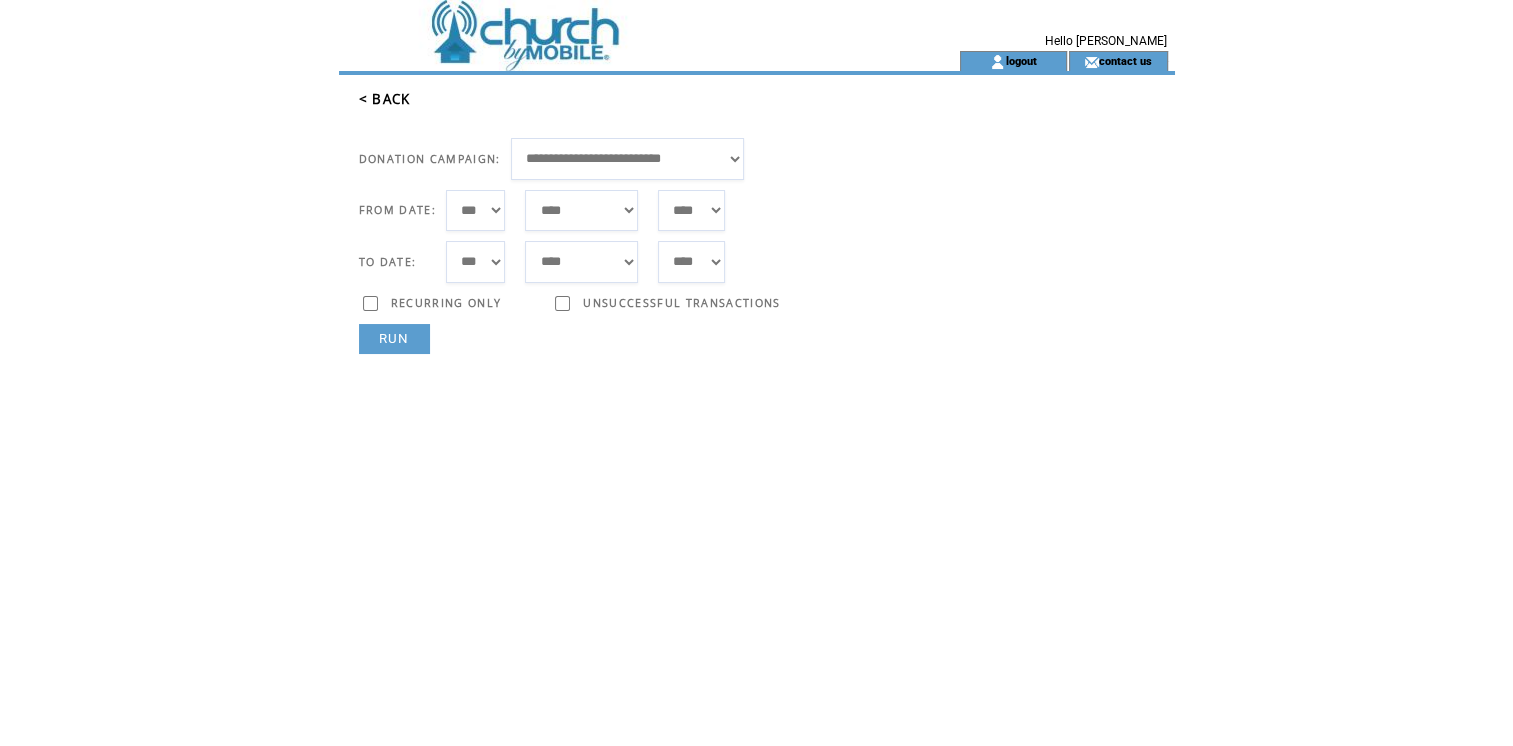 click on "***** 	 ******* 	 ******** 	 ***** 	 ***** 	 *** 	 **** 	 **** 	 ****** 	 ********* 	 ******* 	 ******** 	 ********" at bounding box center [581, 262] 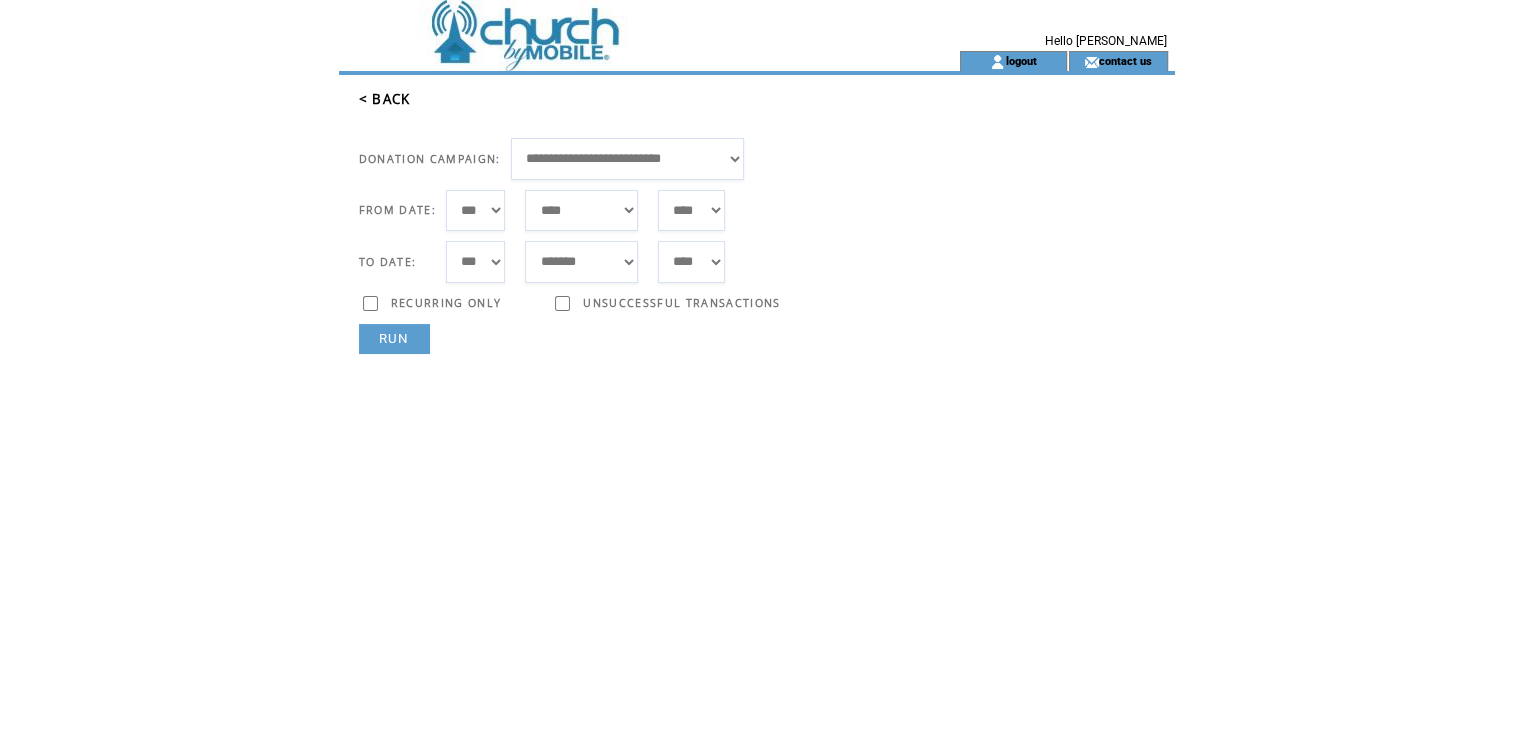 click on "RUN" at bounding box center [394, 339] 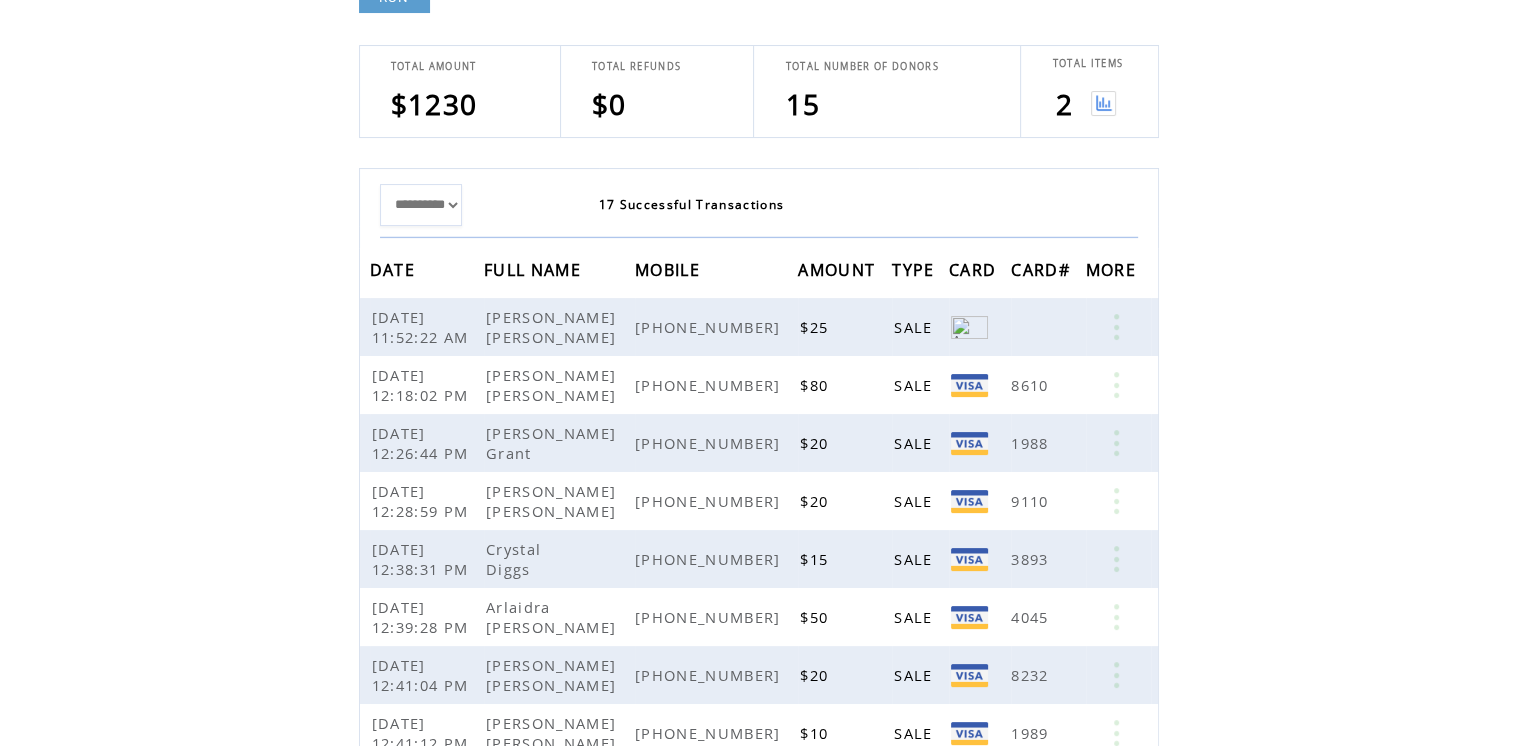 scroll, scrollTop: 347, scrollLeft: 0, axis: vertical 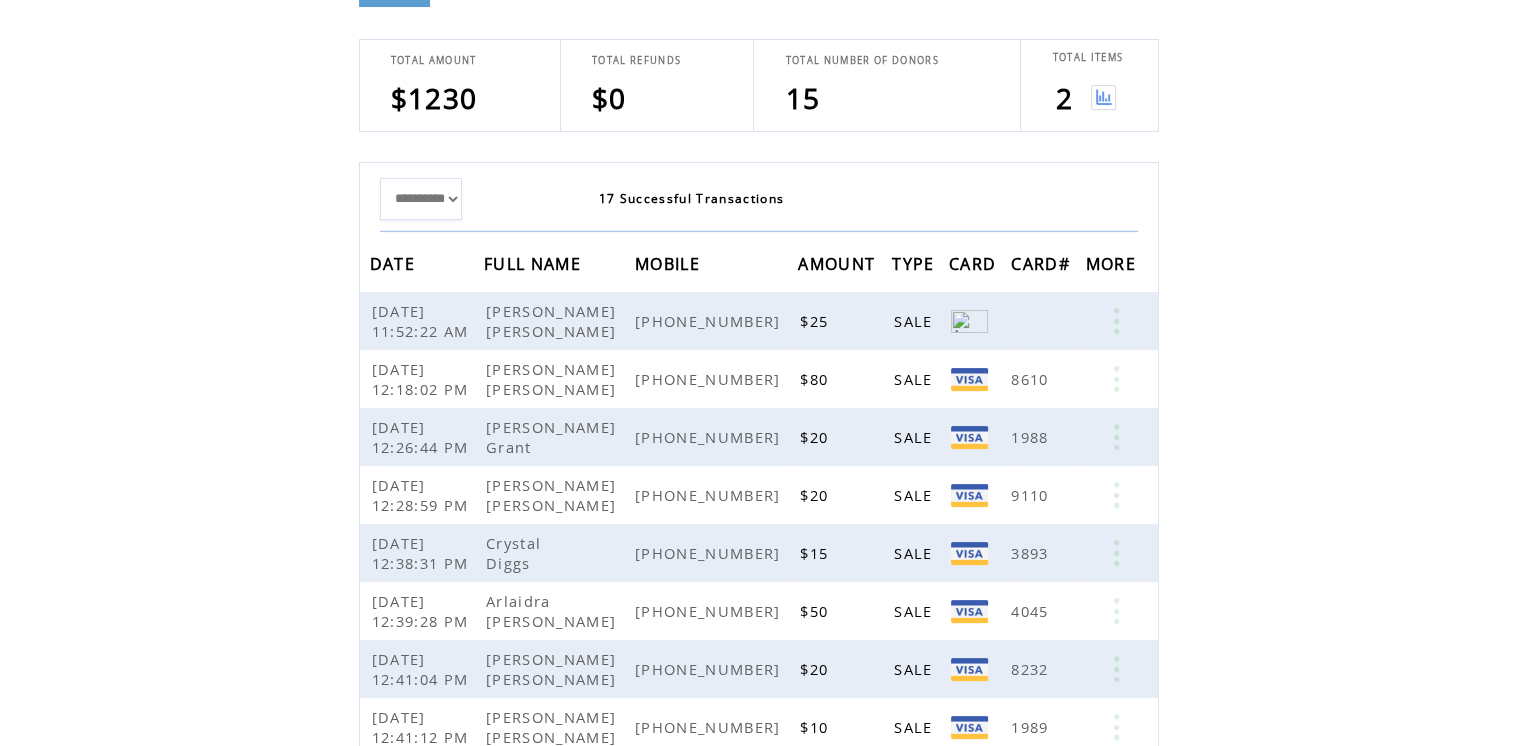 click at bounding box center [1103, 97] 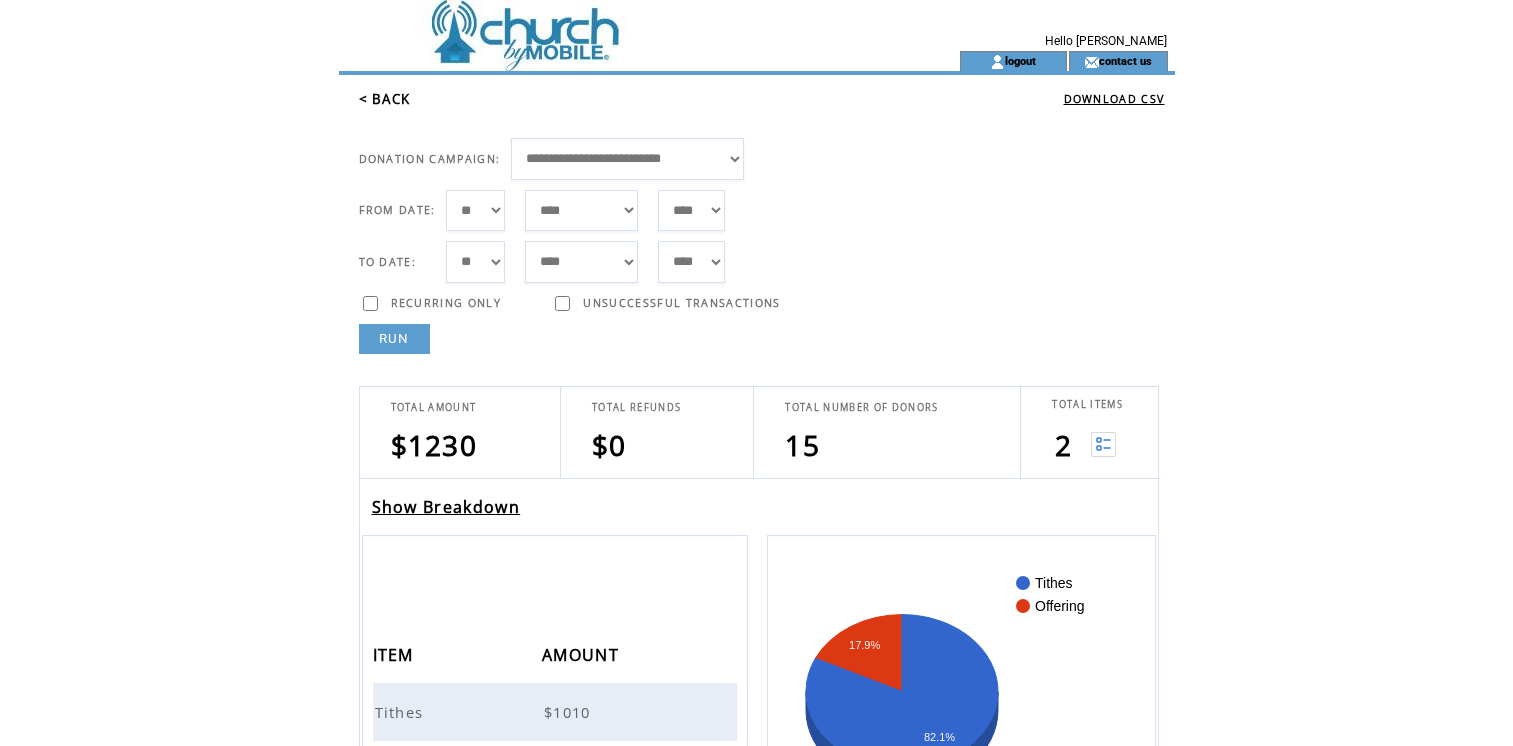 scroll, scrollTop: 0, scrollLeft: 0, axis: both 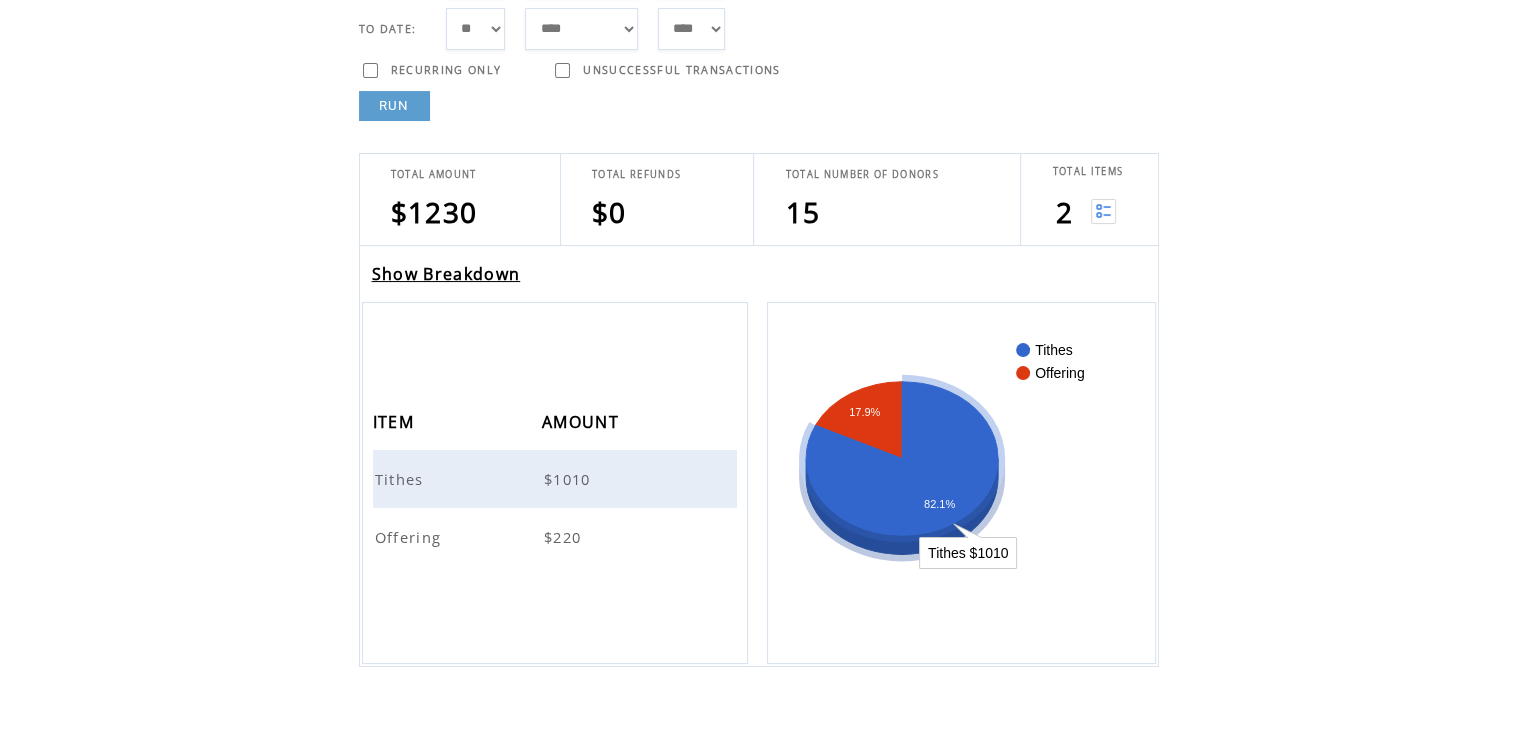 click 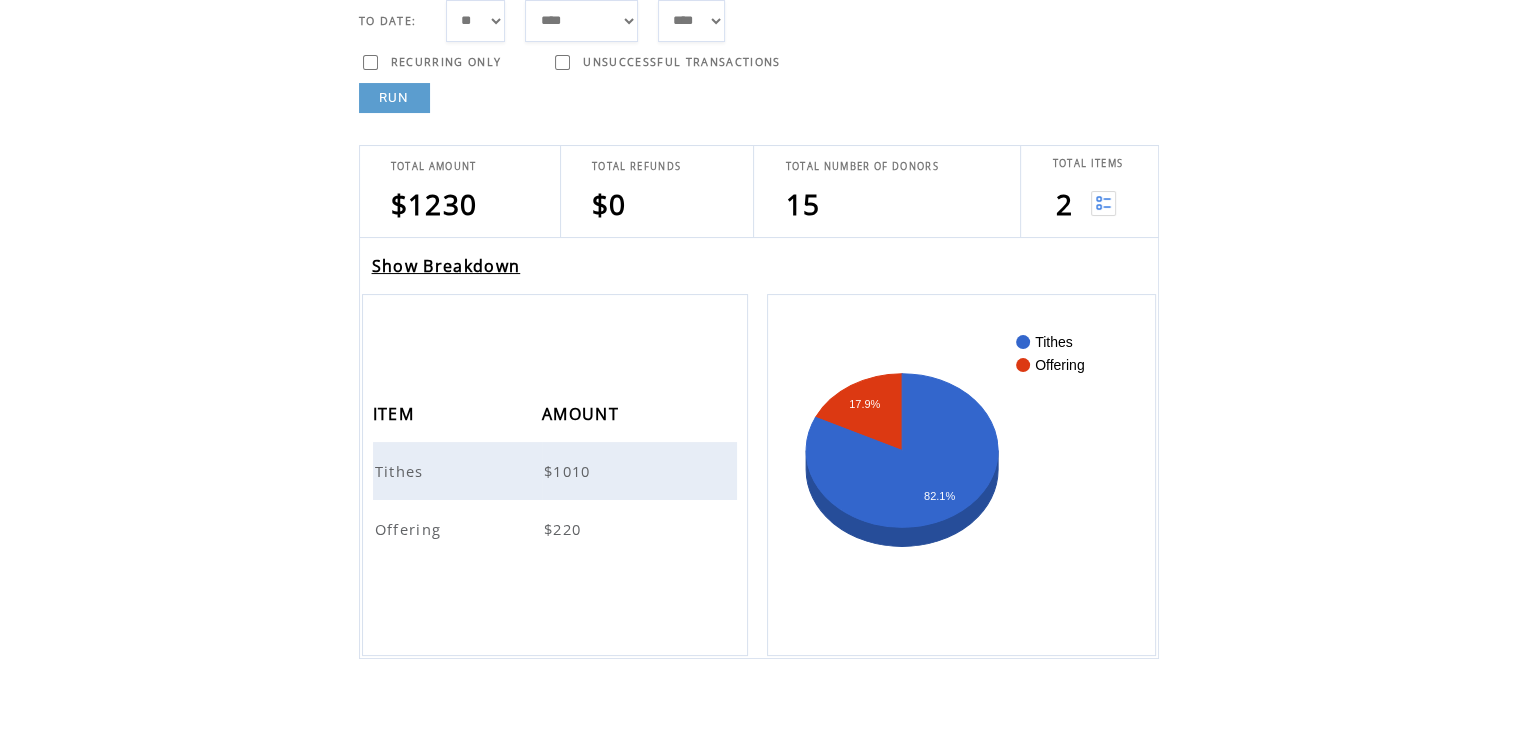 click at bounding box center (1103, 203) 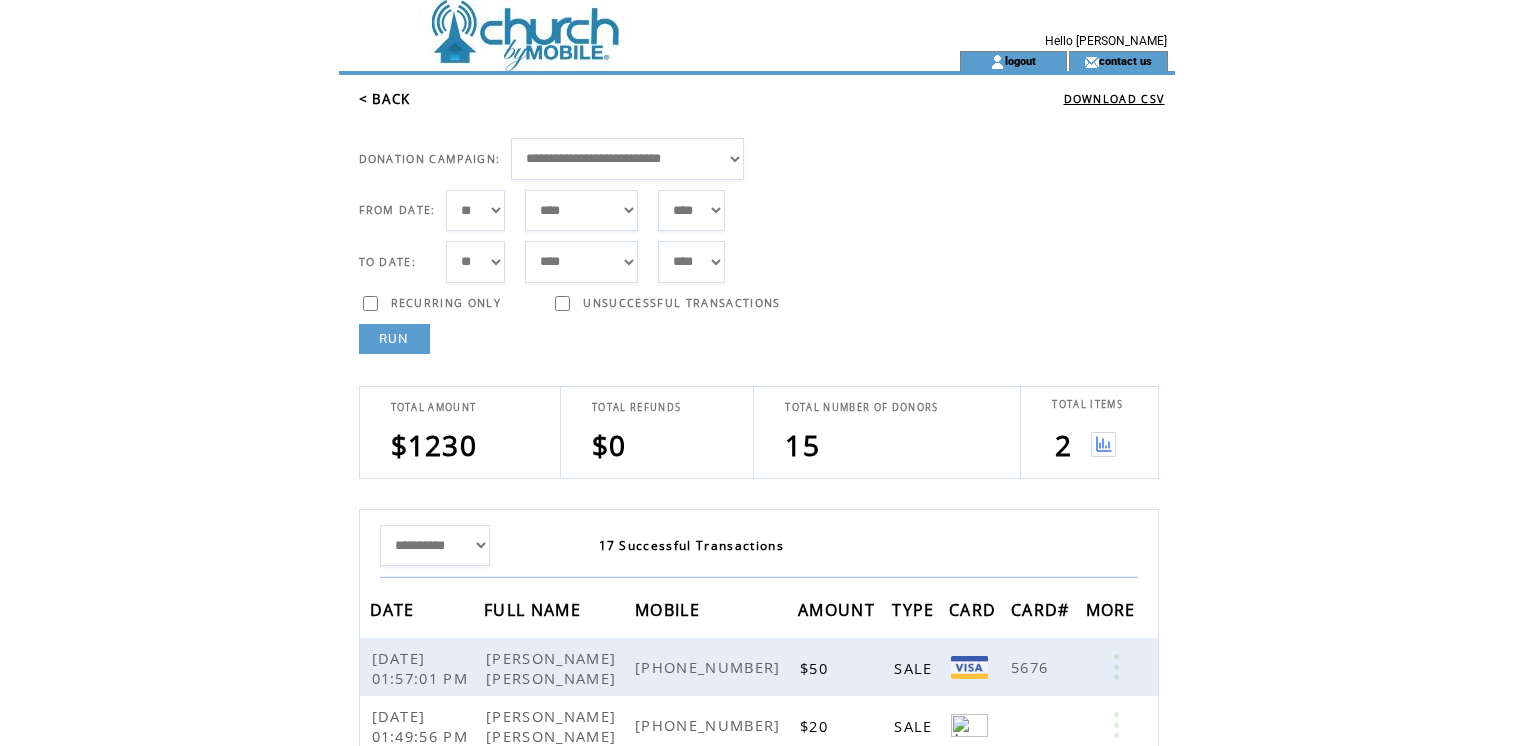 scroll, scrollTop: 0, scrollLeft: 0, axis: both 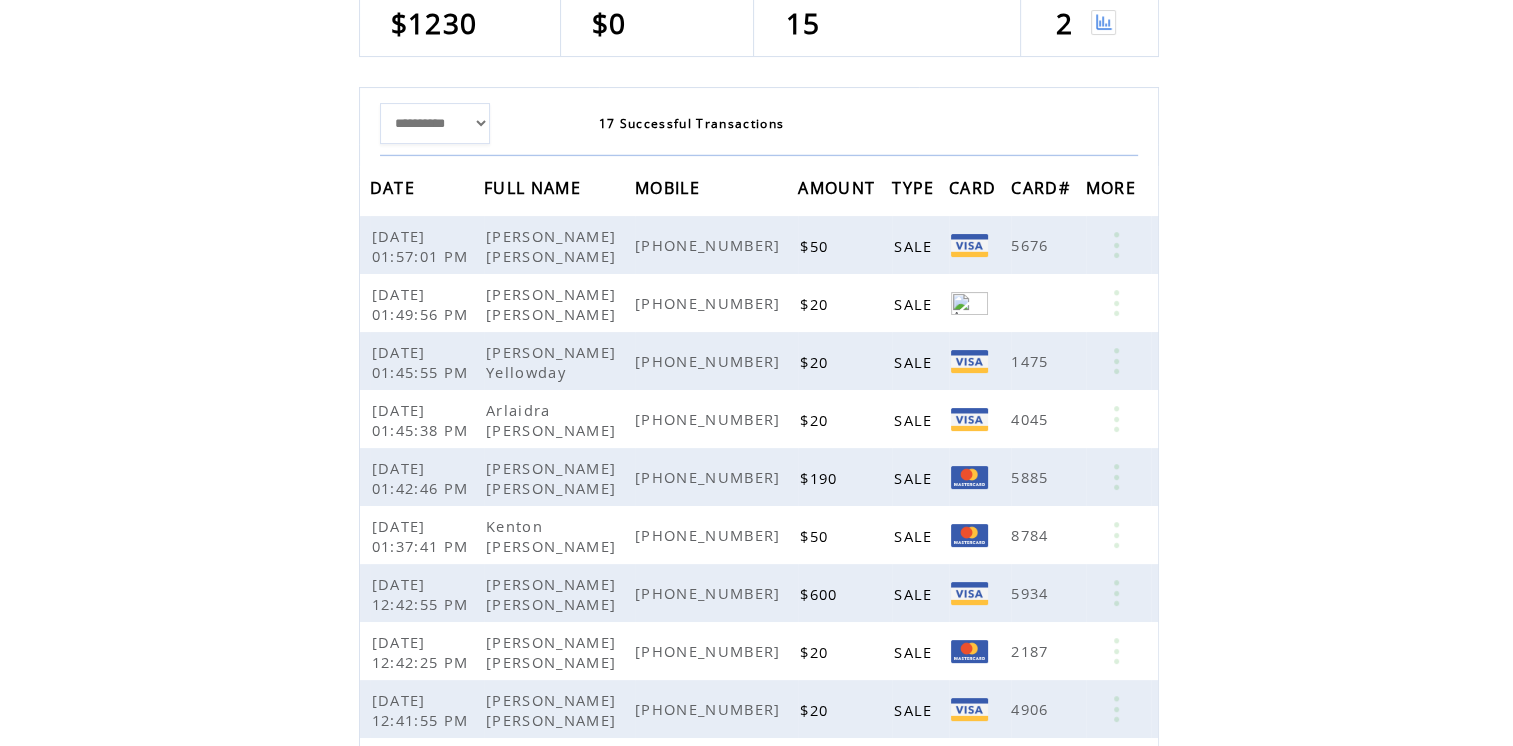 click on "**********" at bounding box center (435, 124) 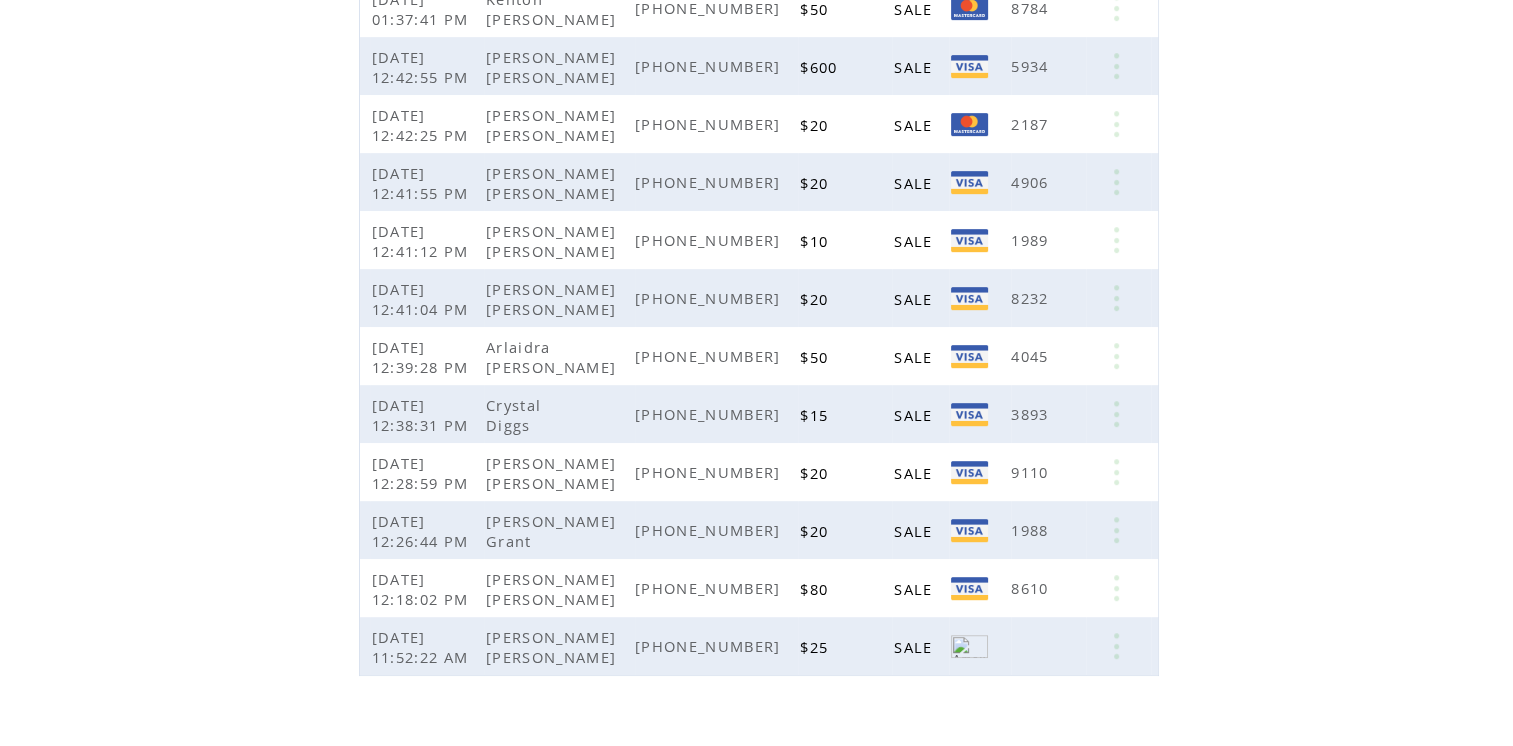 scroll, scrollTop: 983, scrollLeft: 0, axis: vertical 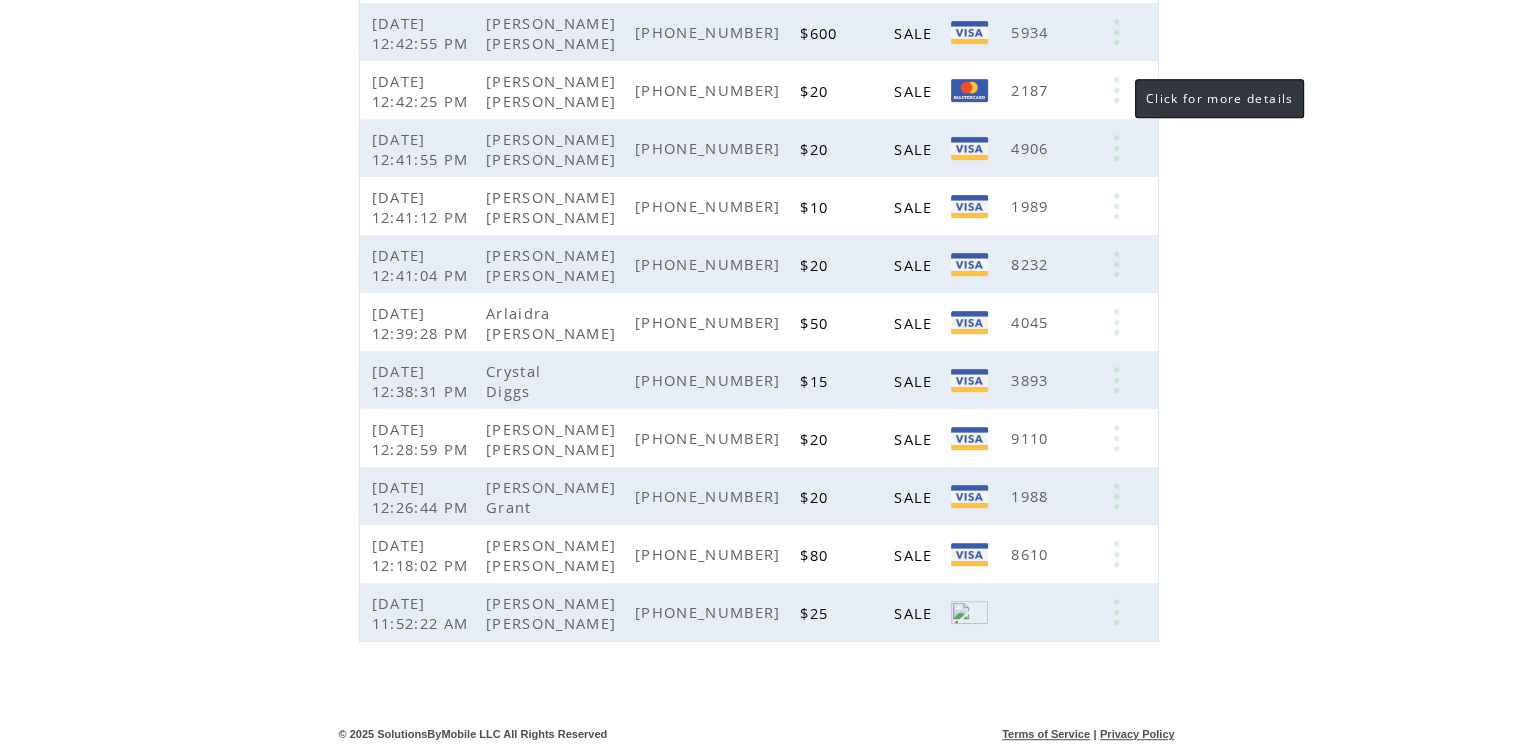click at bounding box center (1116, 90) 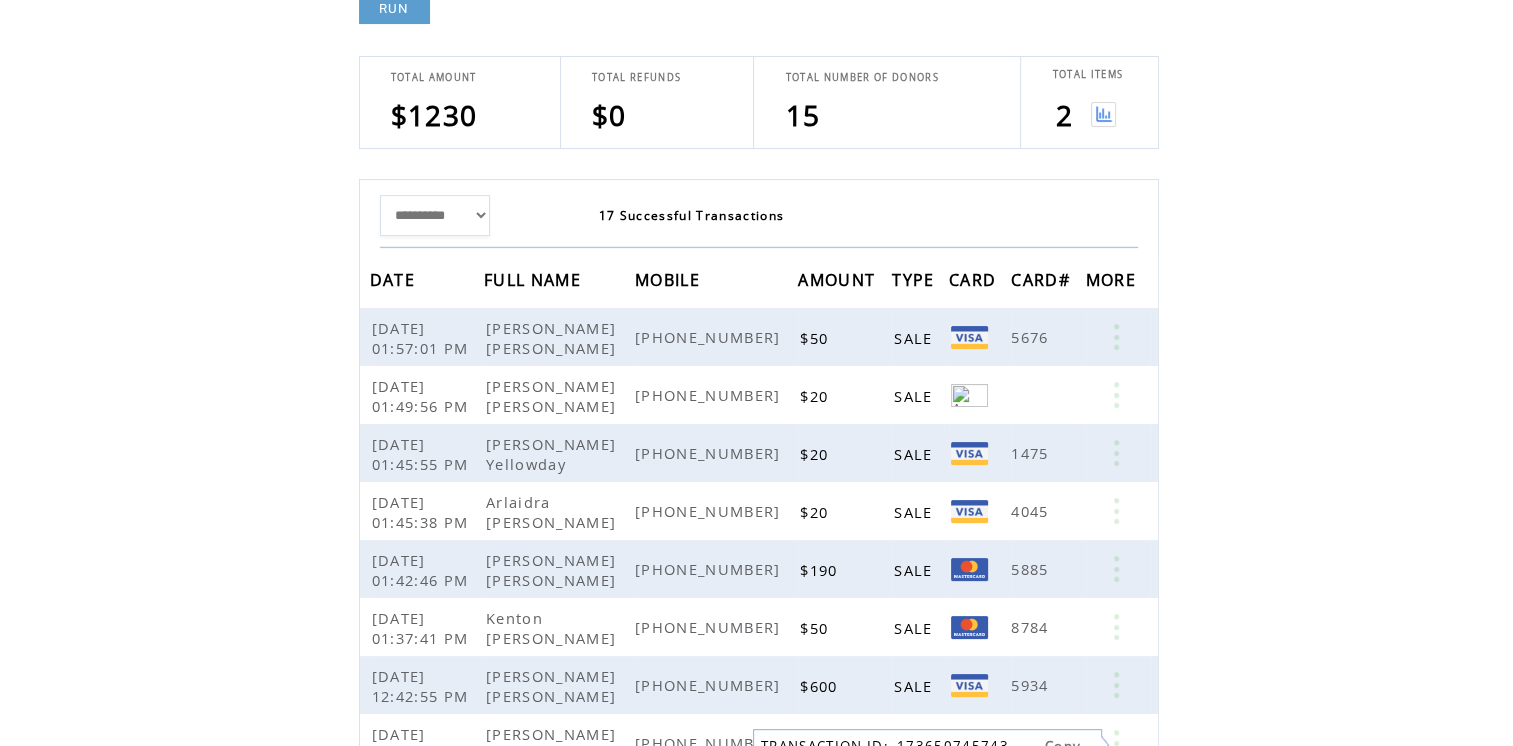 scroll, scrollTop: 0, scrollLeft: 0, axis: both 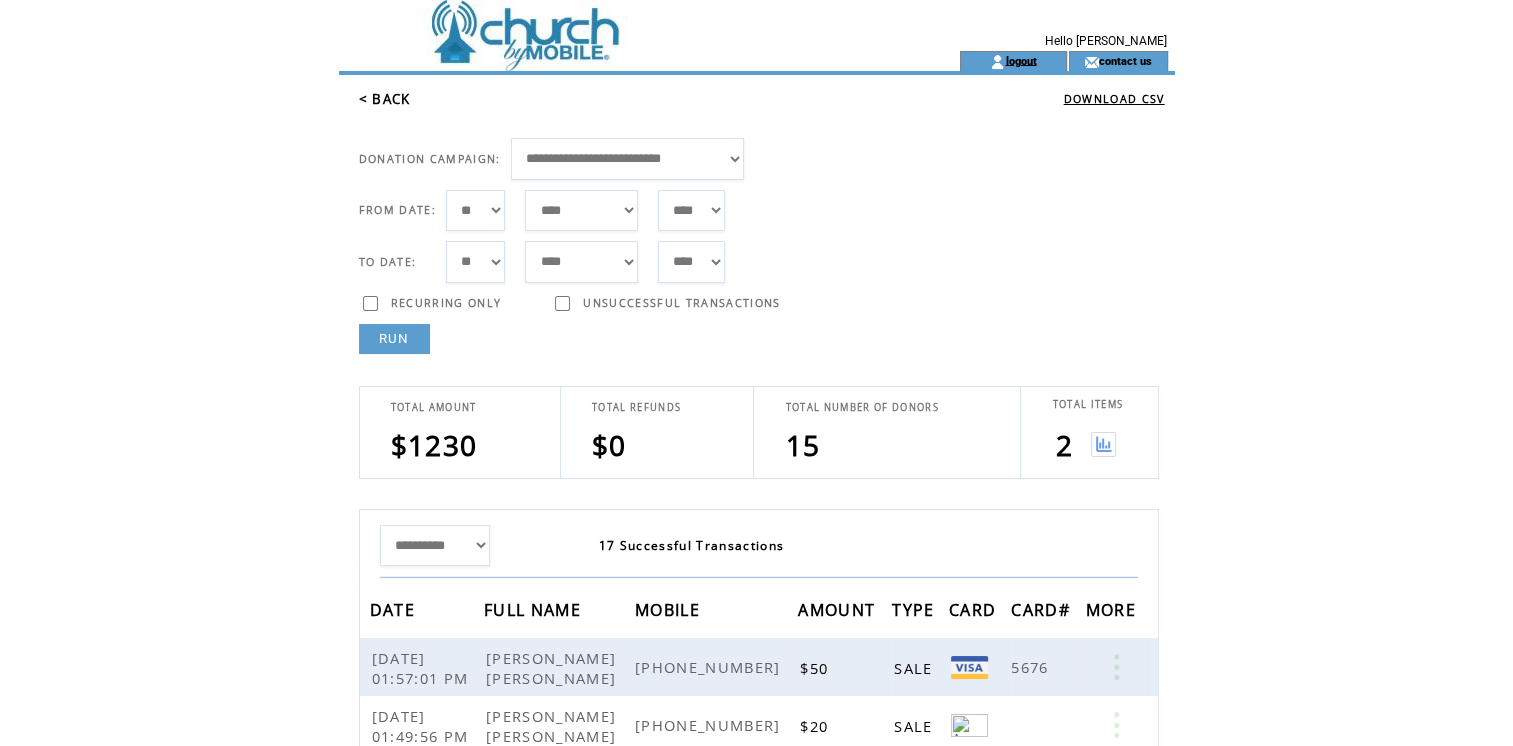 click on "logout" at bounding box center (1020, 60) 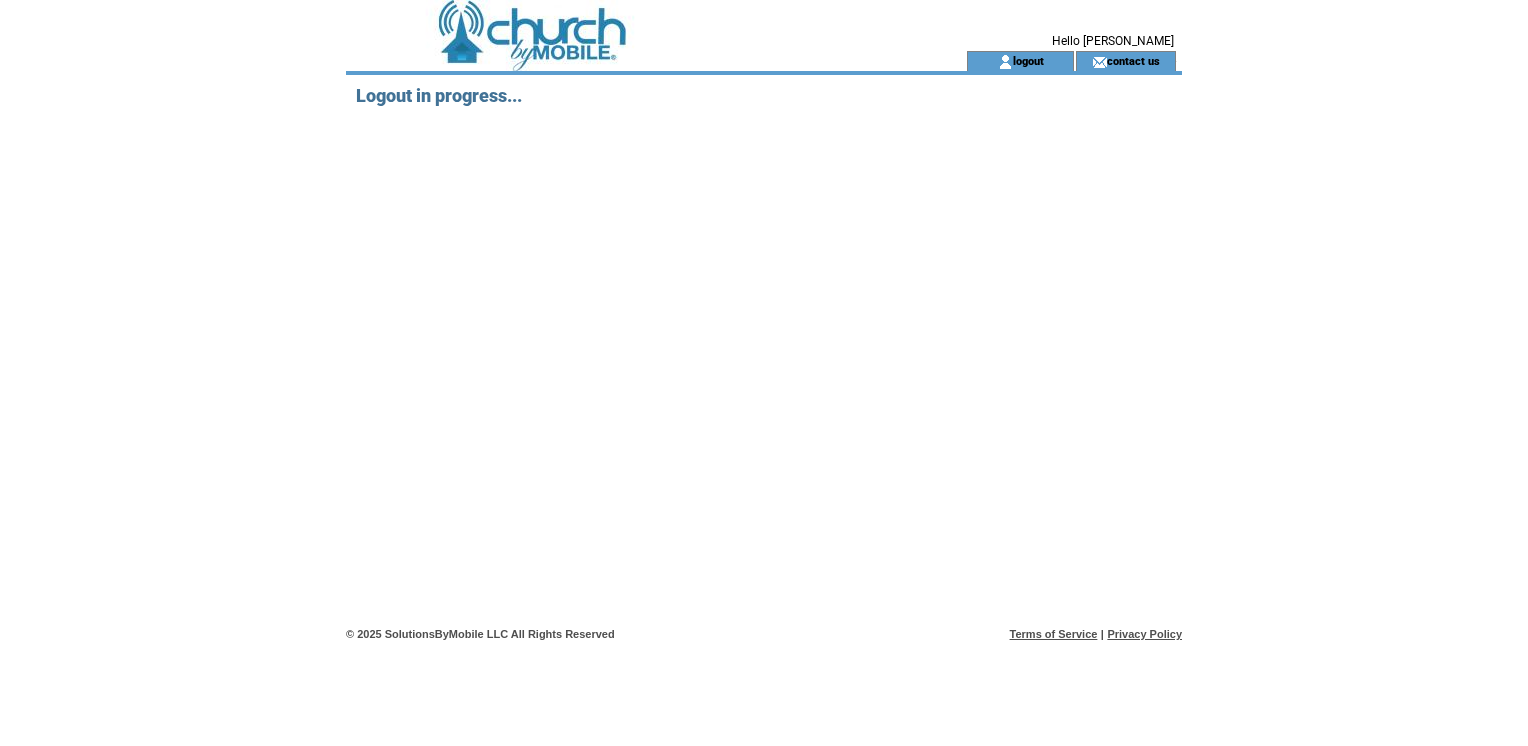 scroll, scrollTop: 0, scrollLeft: 0, axis: both 